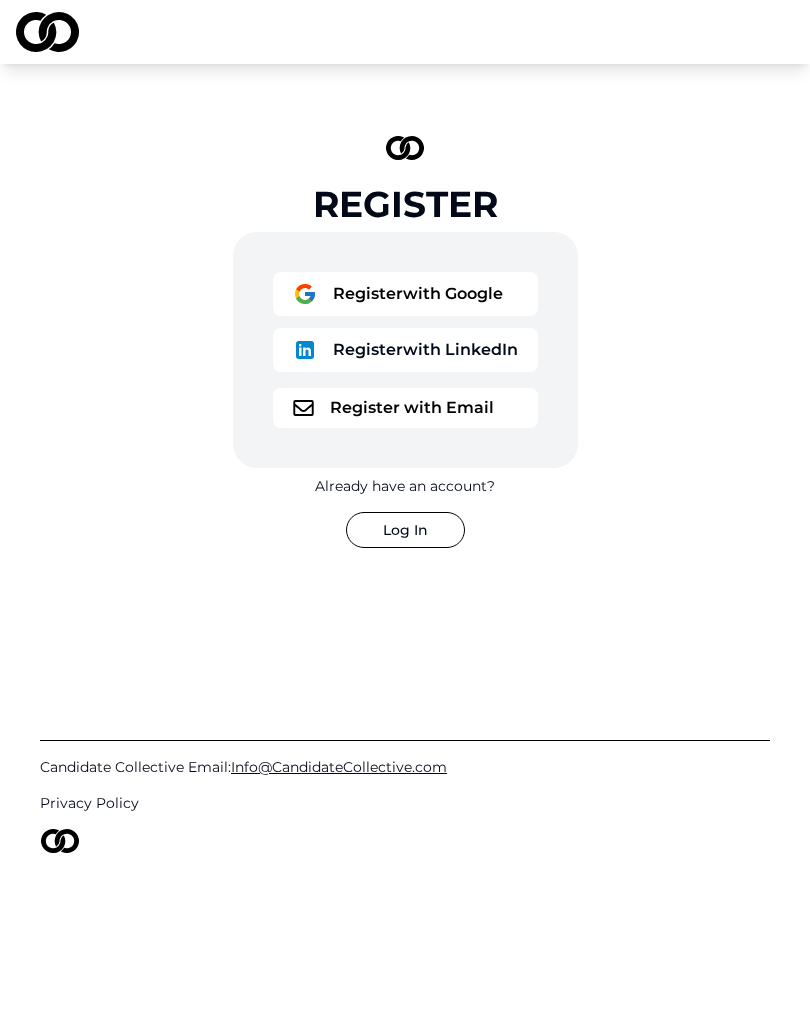 scroll, scrollTop: 0, scrollLeft: 0, axis: both 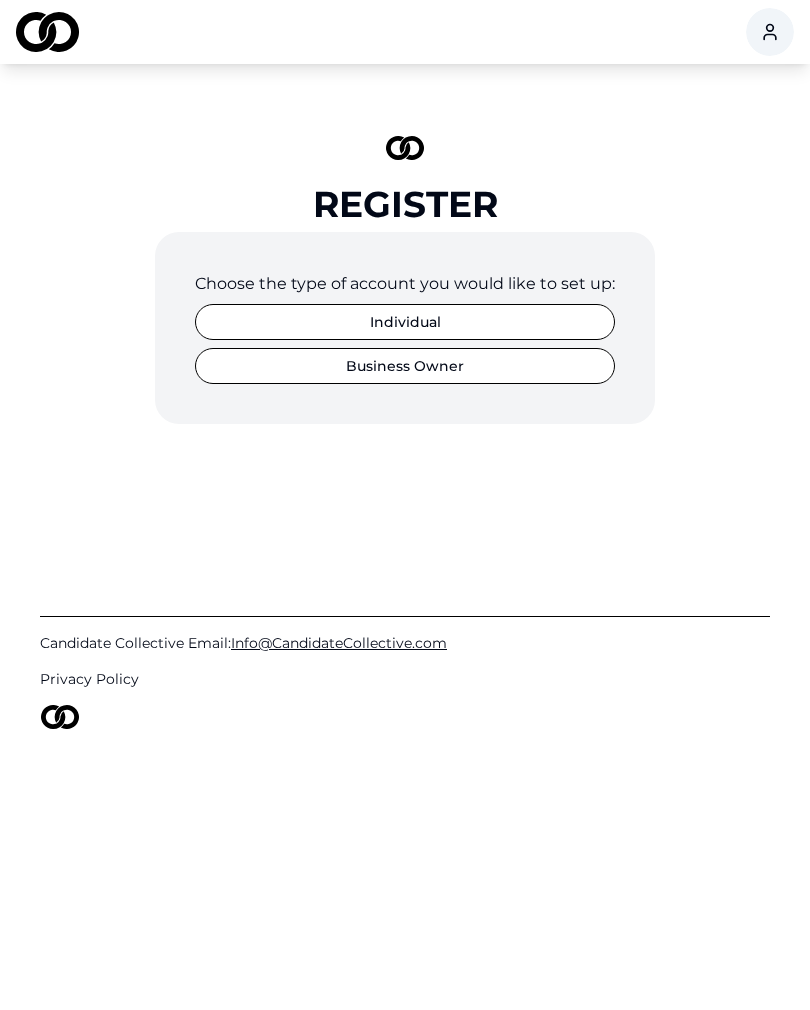 click on "Individual" at bounding box center (405, 322) 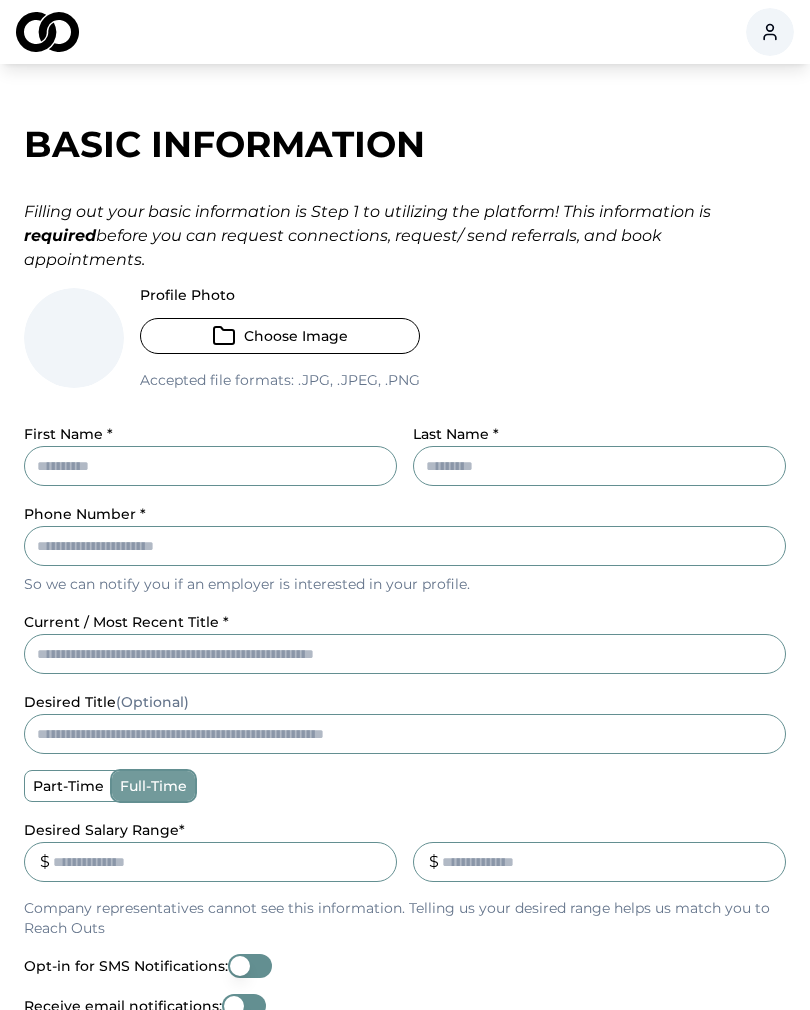 click on "First Name *" at bounding box center [210, 466] 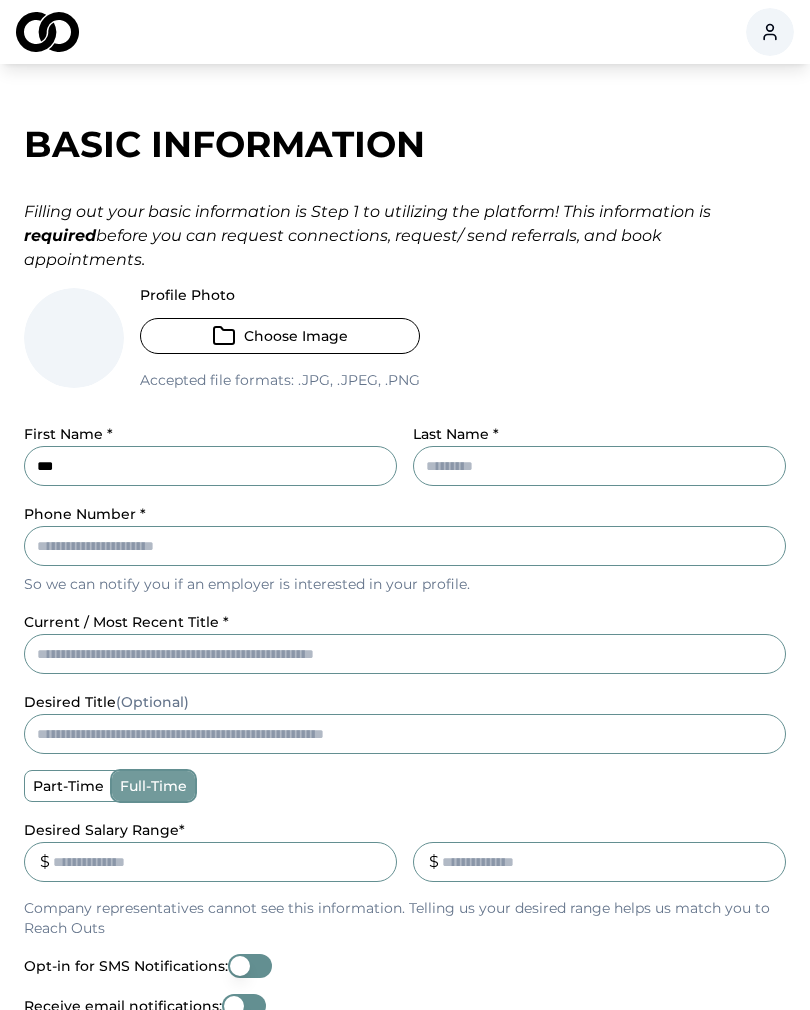 type on "***" 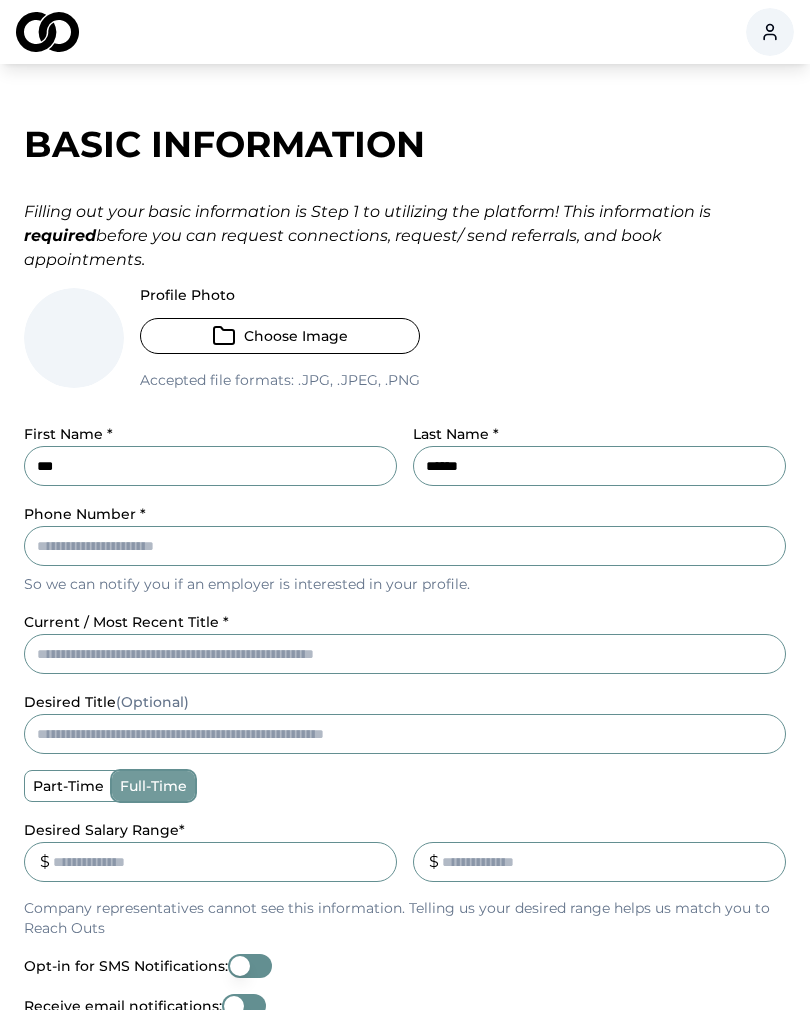 type on "******" 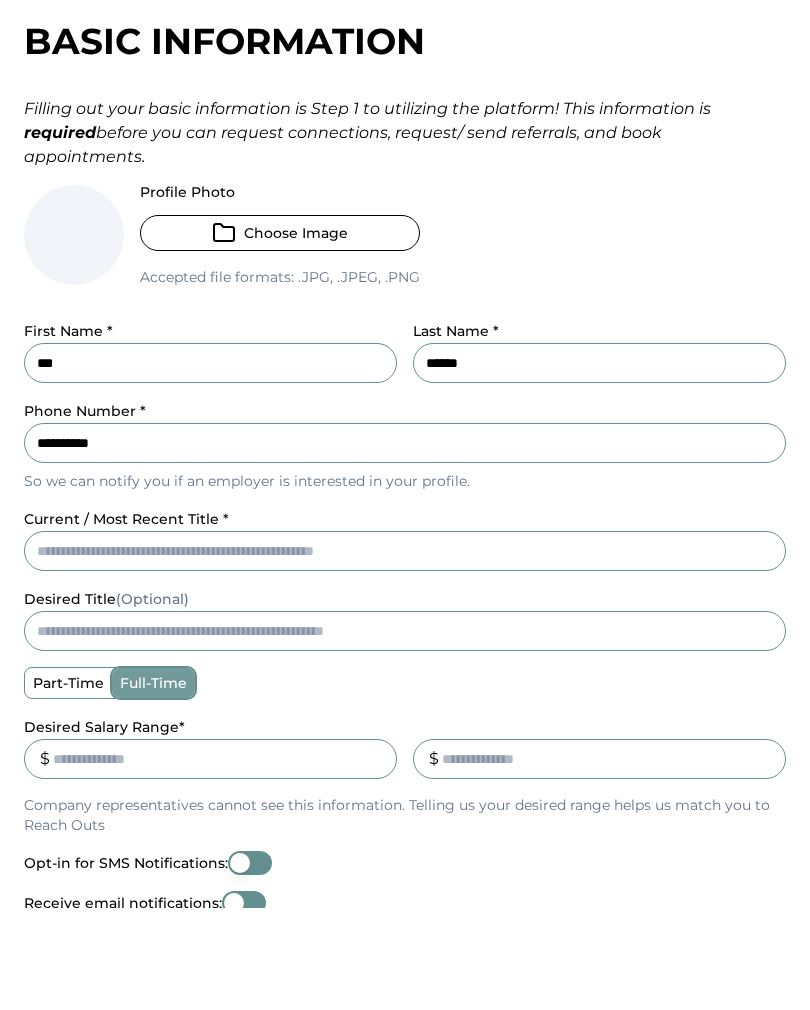 type on "**********" 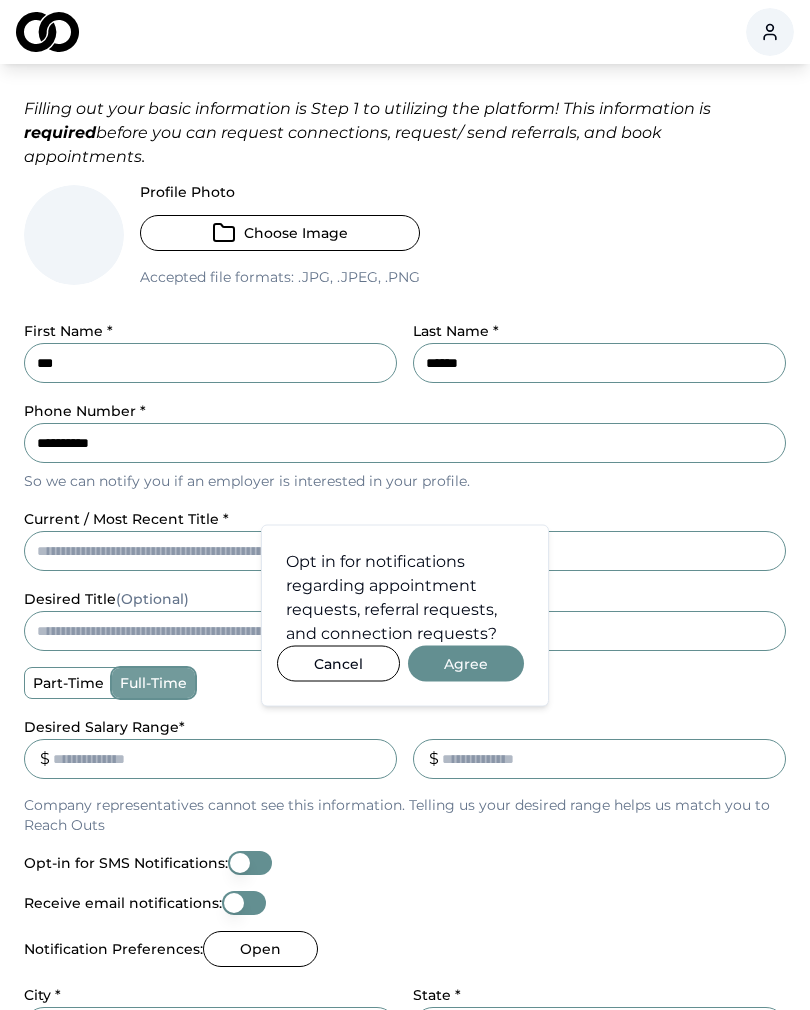 click on "Agree" at bounding box center (466, 664) 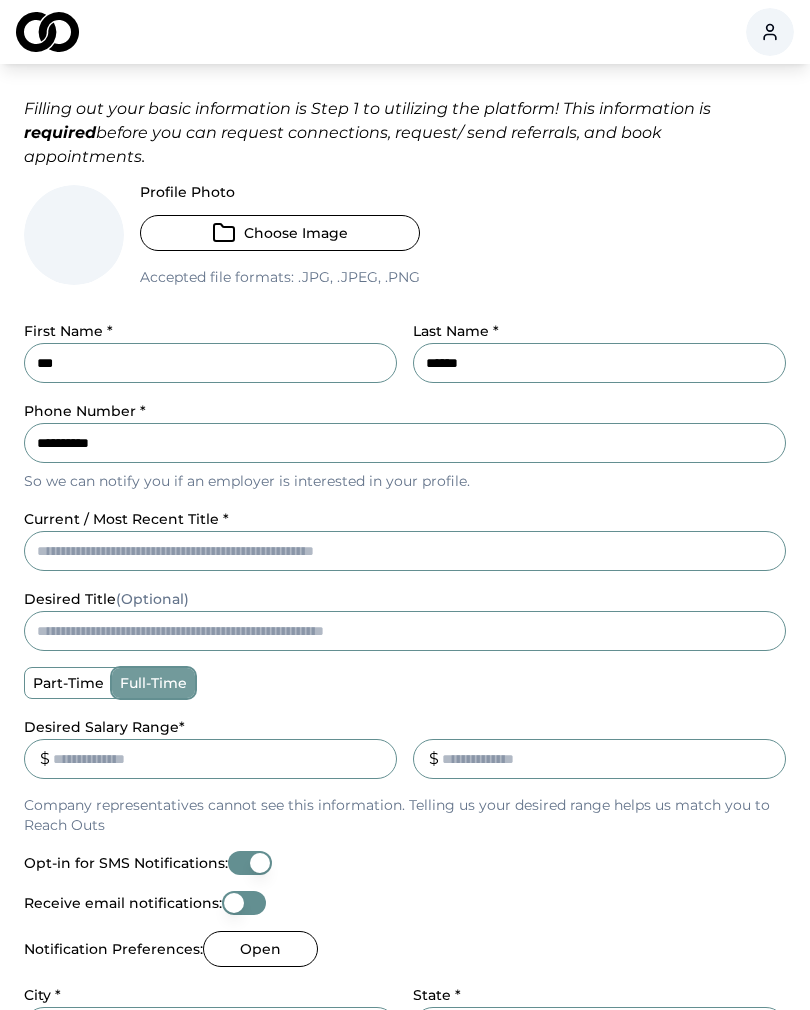 click on "current / most recent title *" at bounding box center [405, 551] 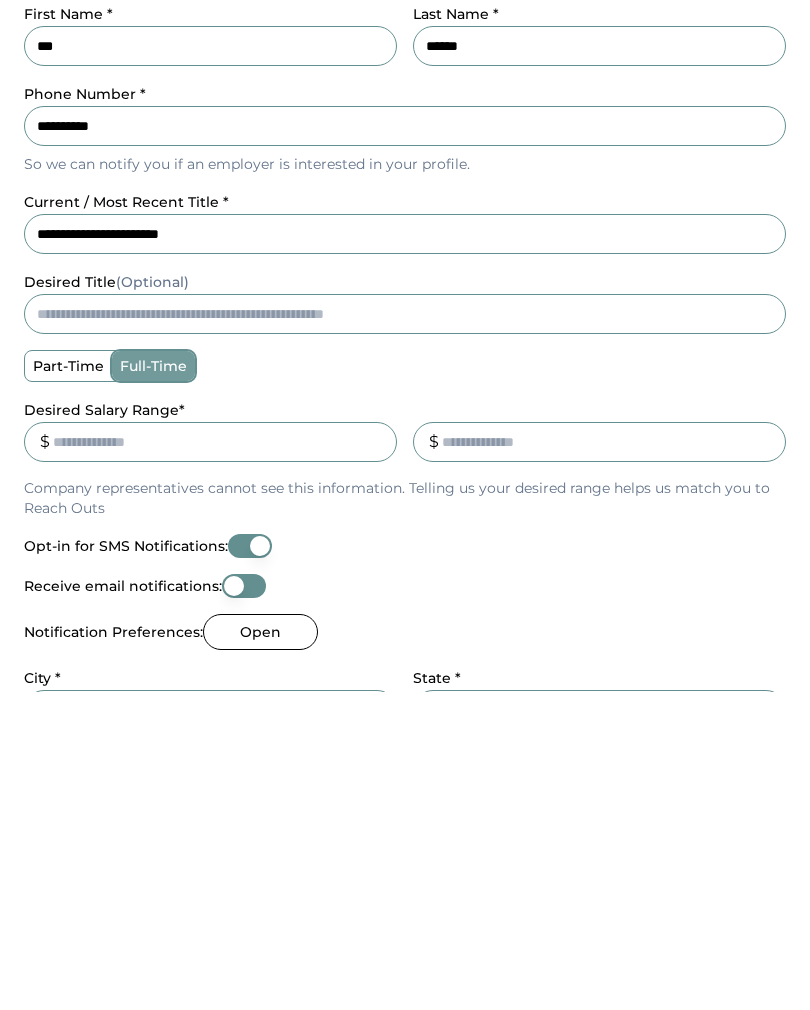 scroll, scrollTop: 131, scrollLeft: 0, axis: vertical 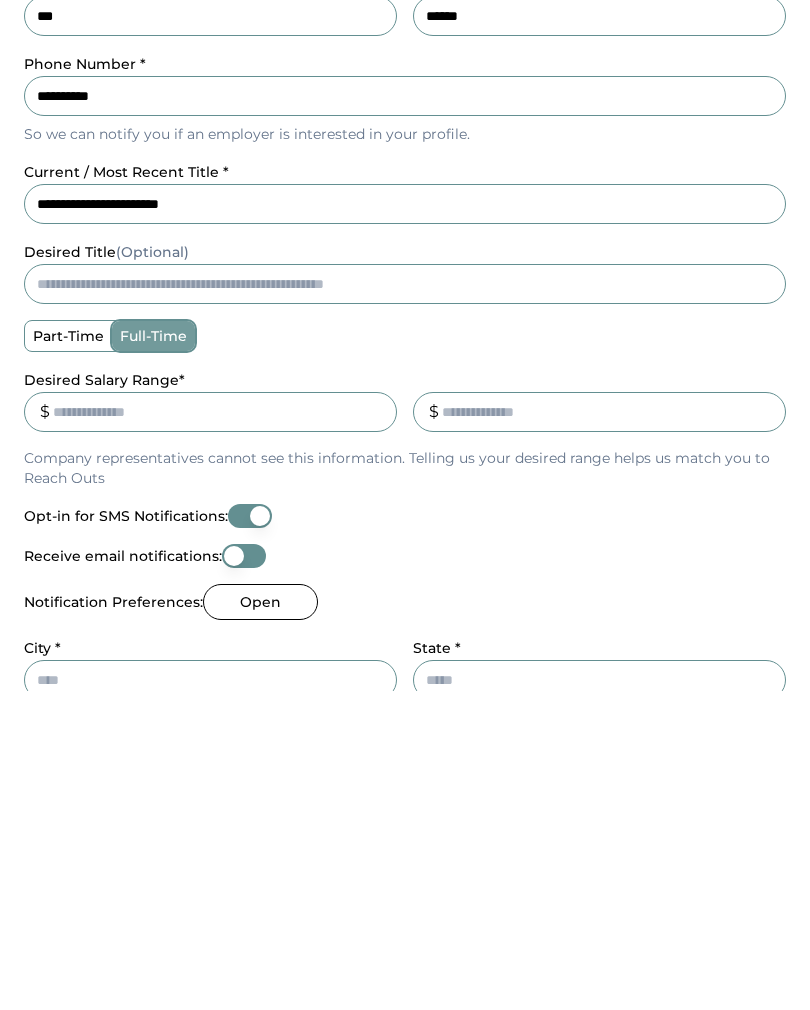 type on "**********" 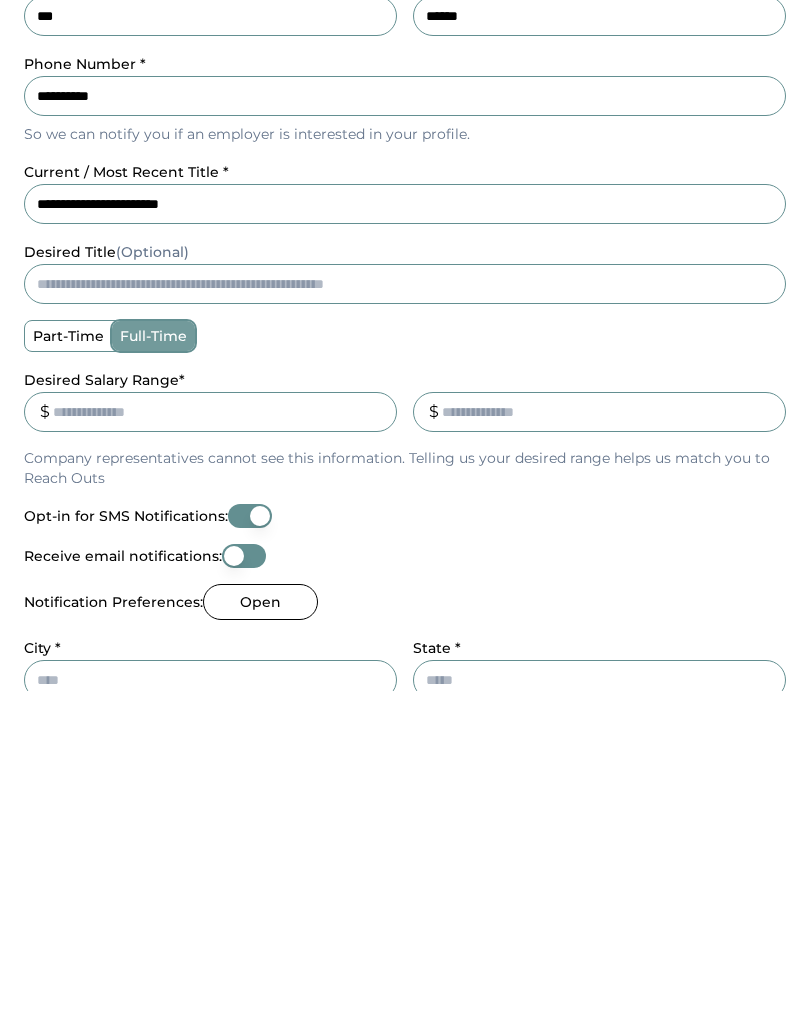 type on "***" 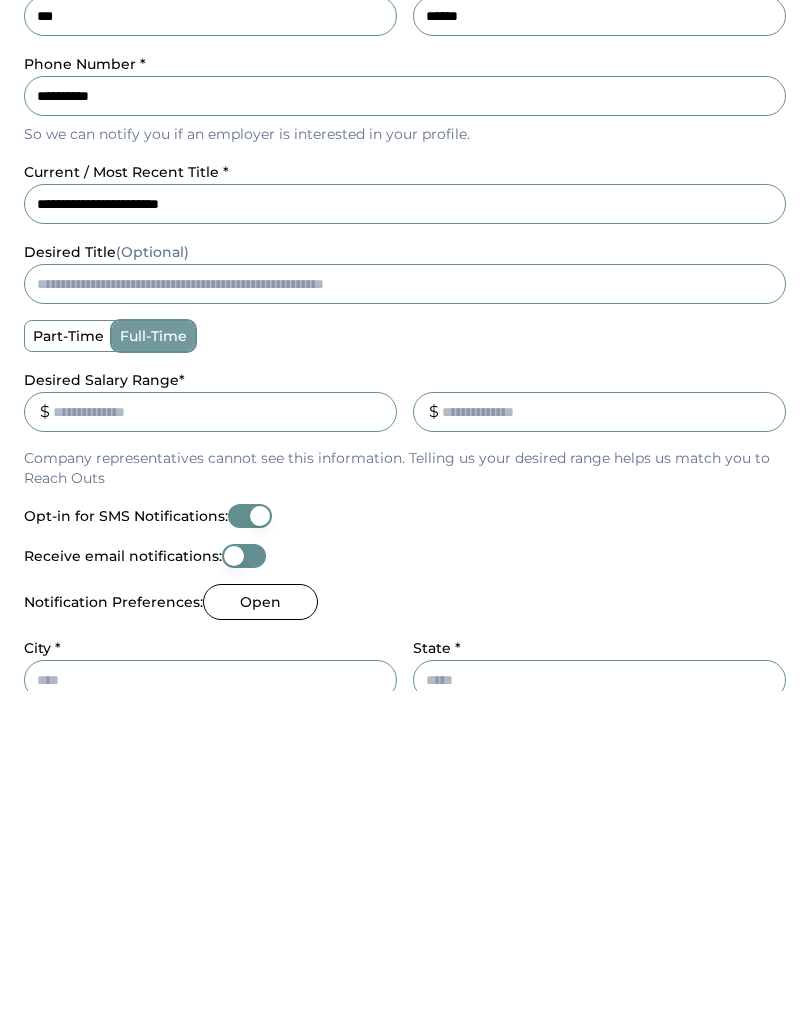 click on "_" at bounding box center (599, 731) 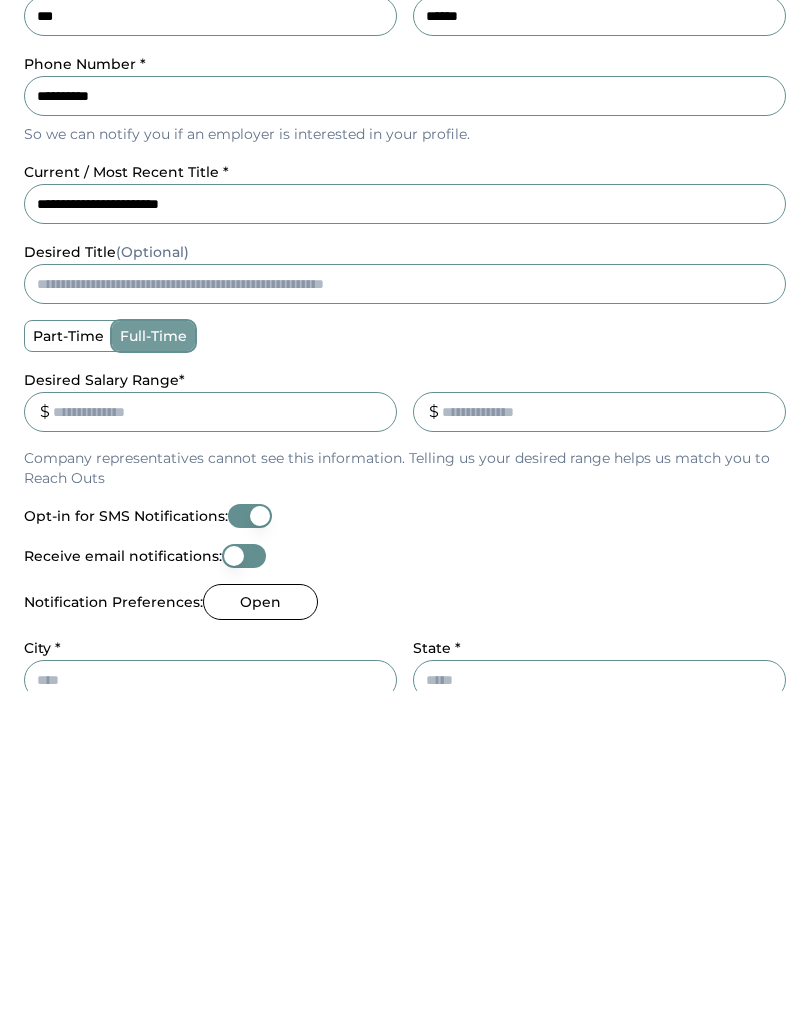type on "***" 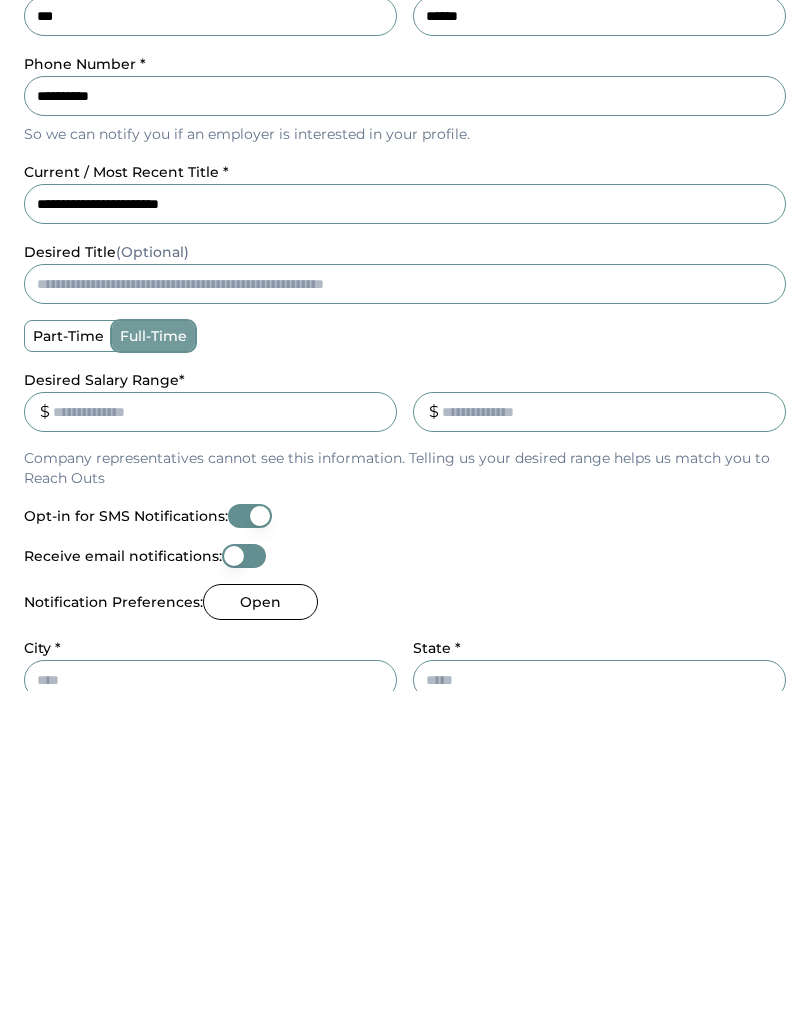type 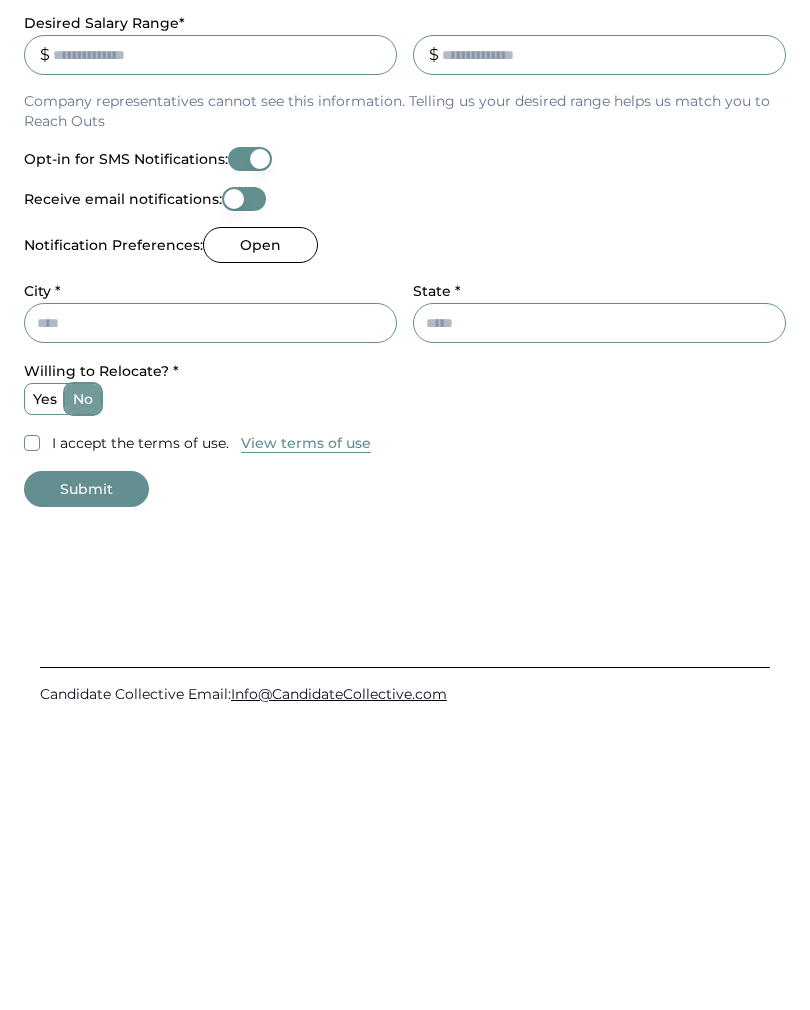 scroll, scrollTop: 519, scrollLeft: 0, axis: vertical 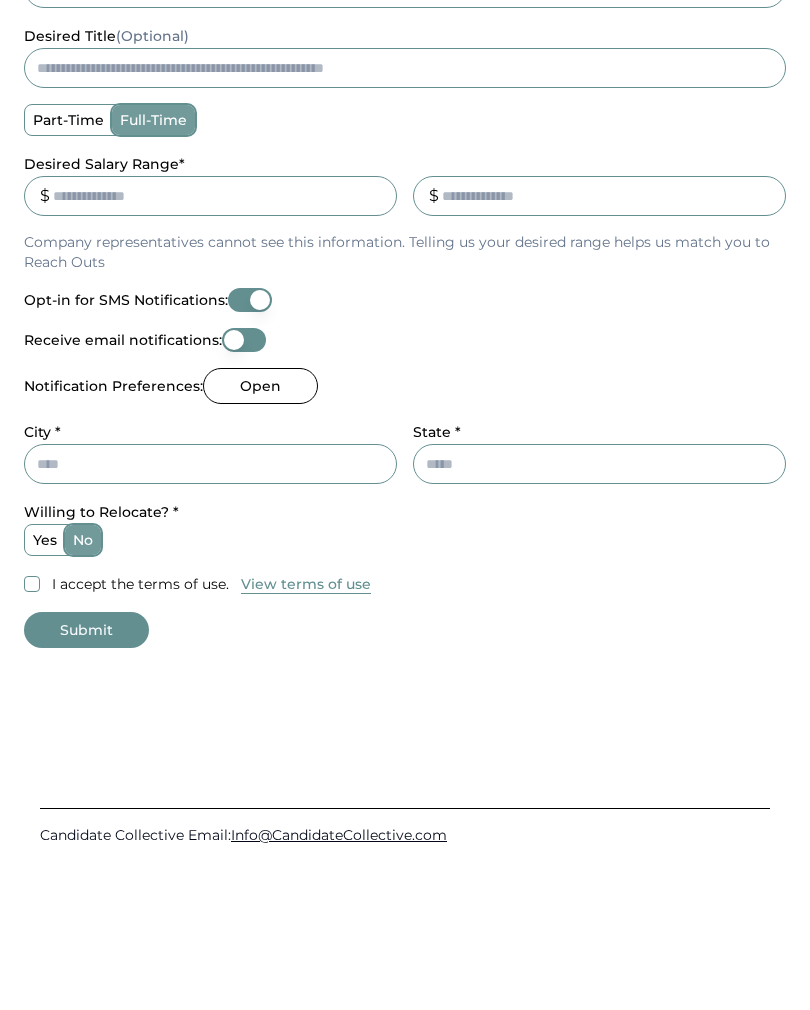 click on "City *" at bounding box center (210, 611) 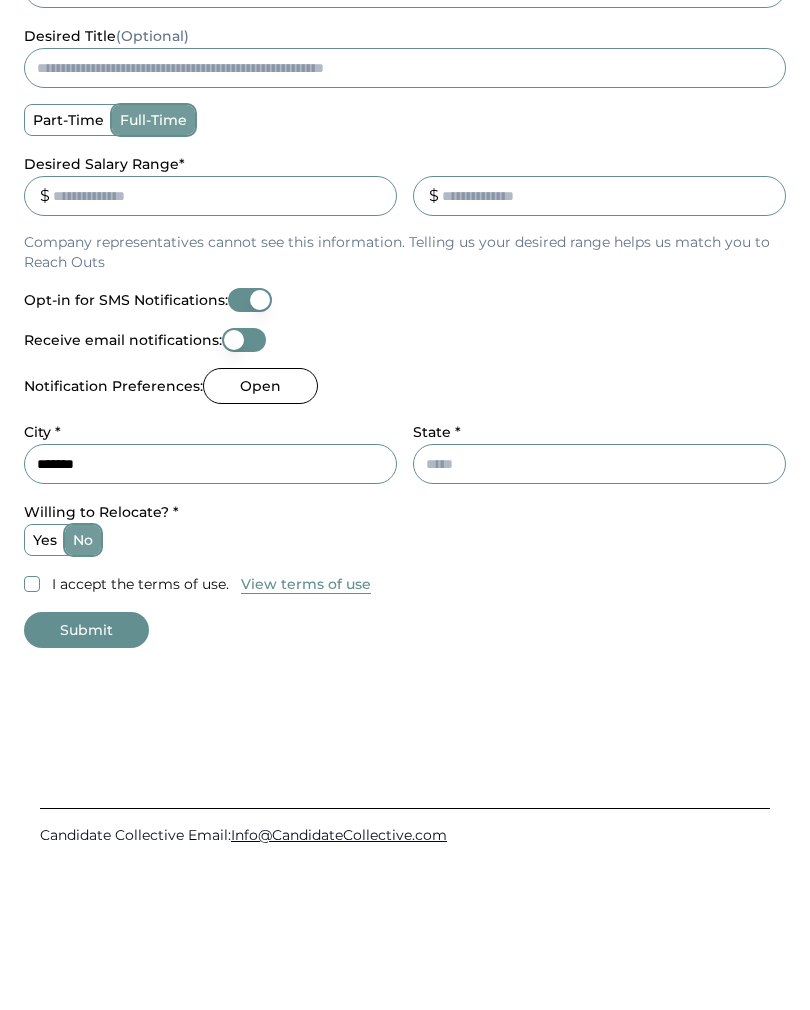 type on "*******" 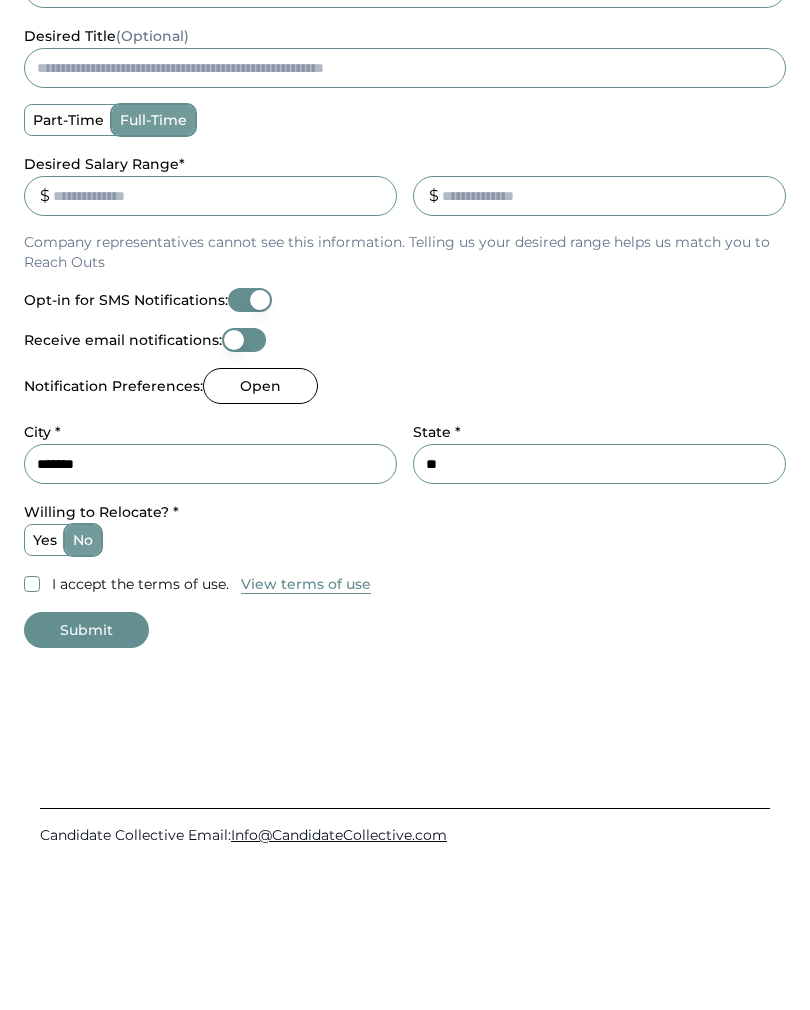 type on "**" 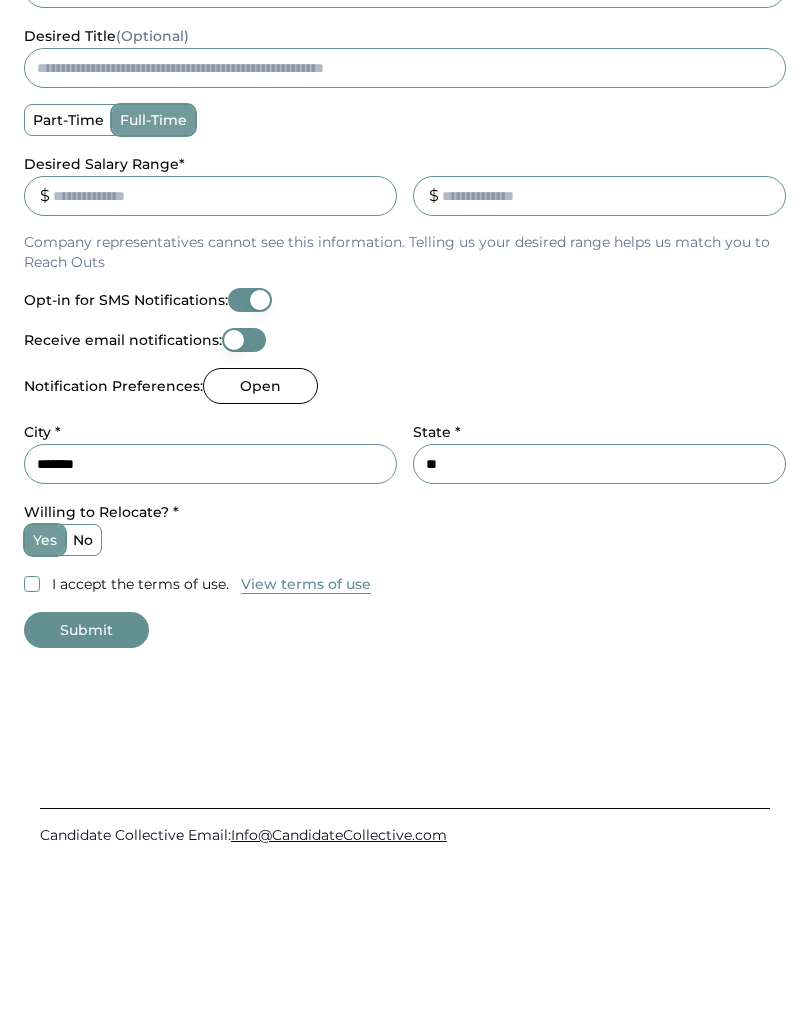 scroll, scrollTop: 618, scrollLeft: 0, axis: vertical 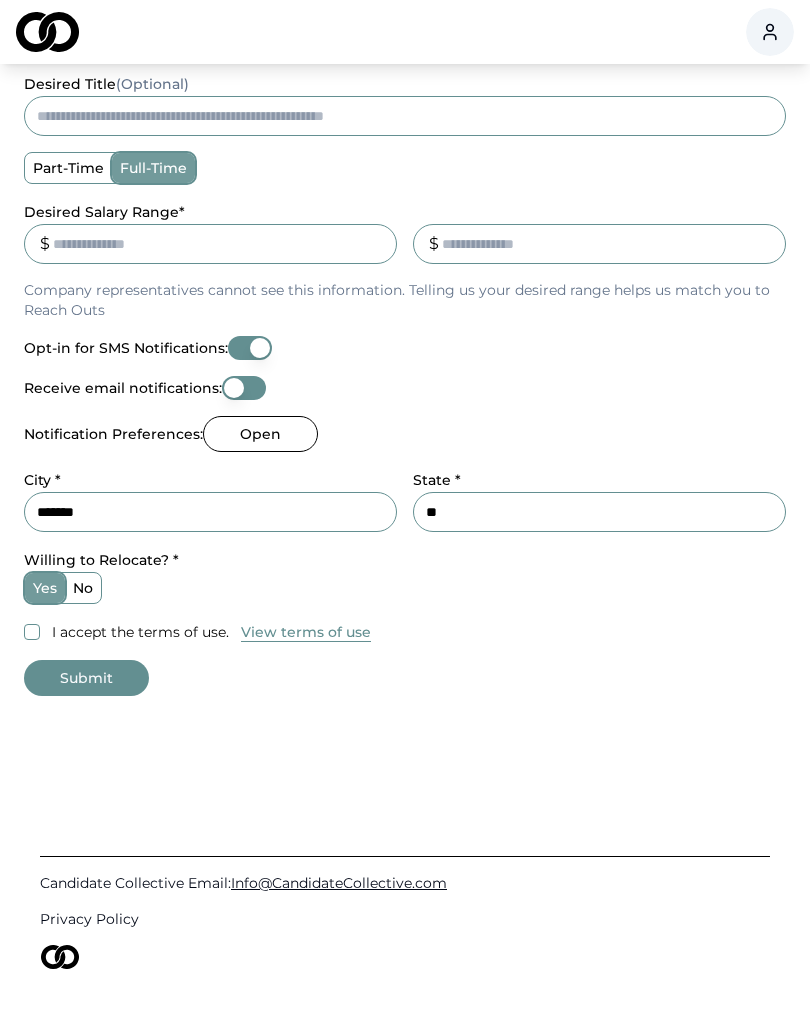 click on "I accept the terms of use." at bounding box center (32, 632) 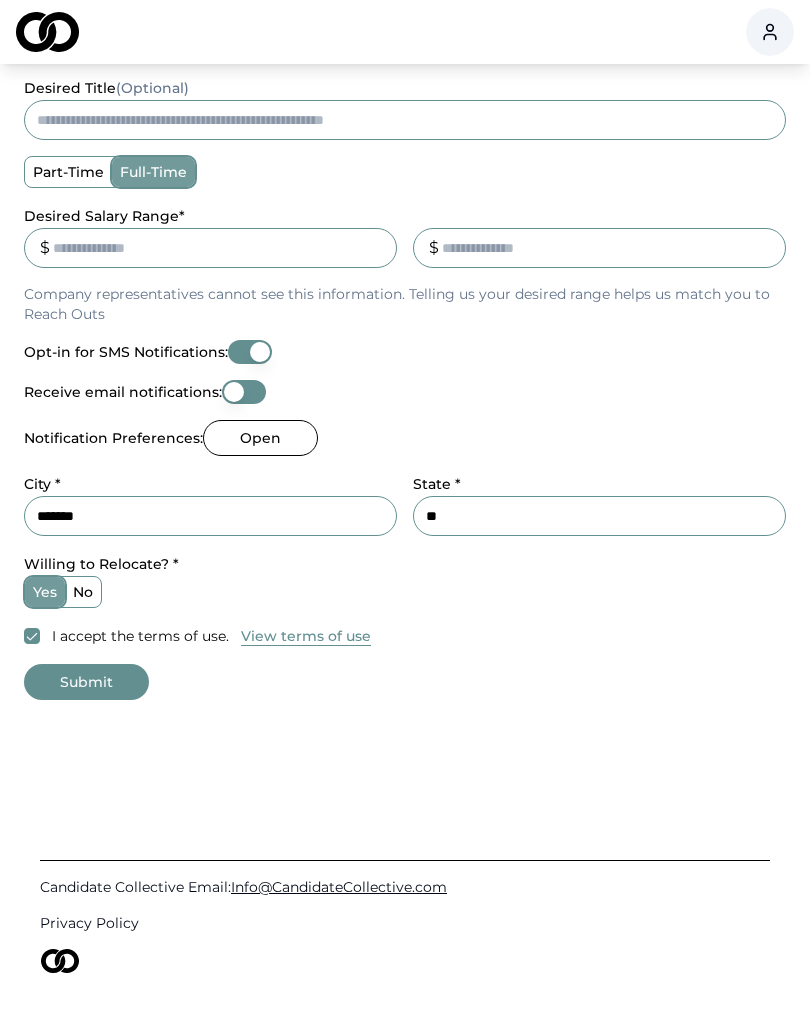 scroll, scrollTop: 618, scrollLeft: 0, axis: vertical 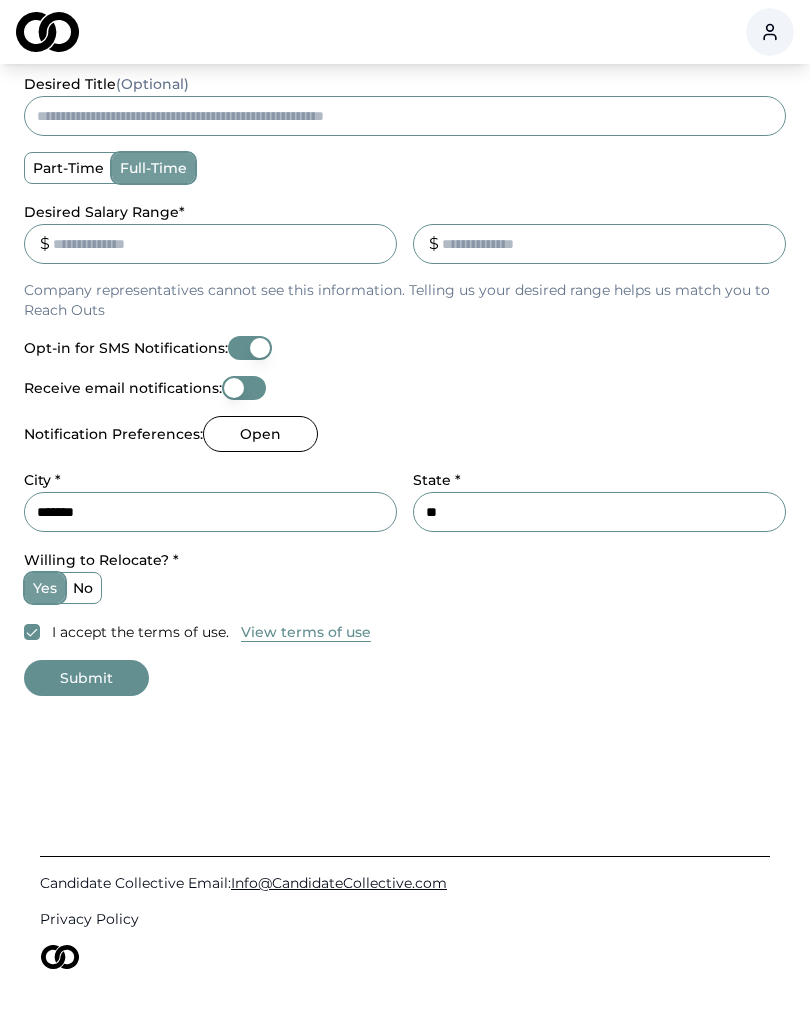 click on "Submit" at bounding box center [86, 678] 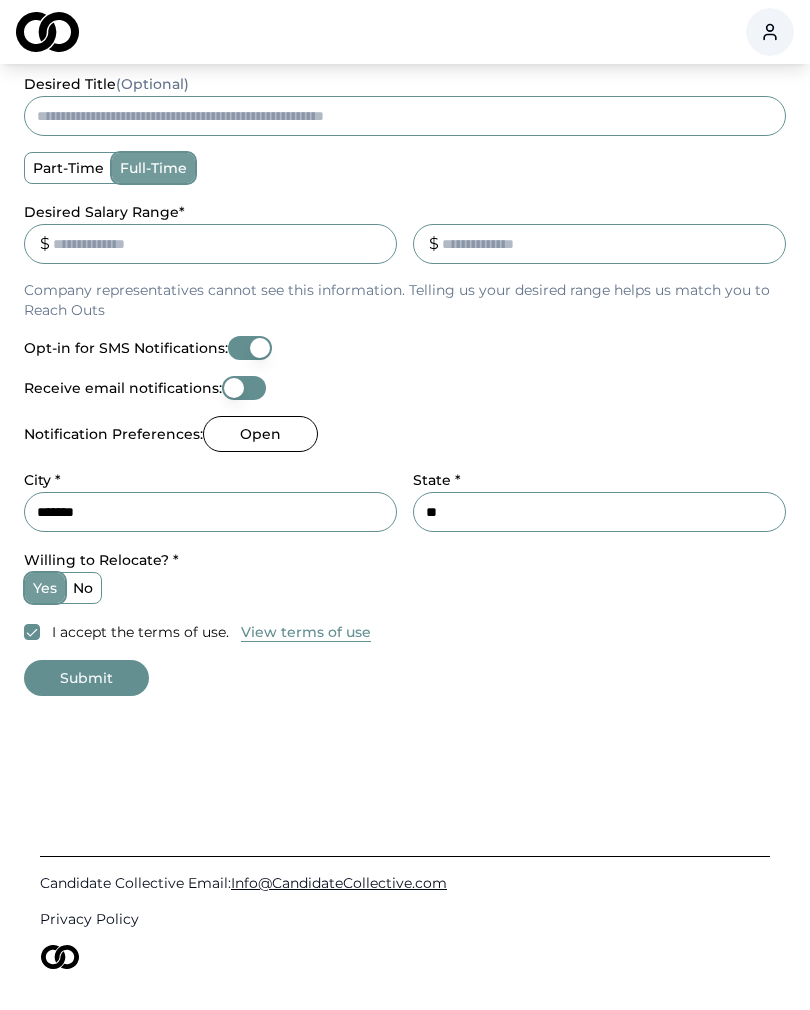 type on "*" 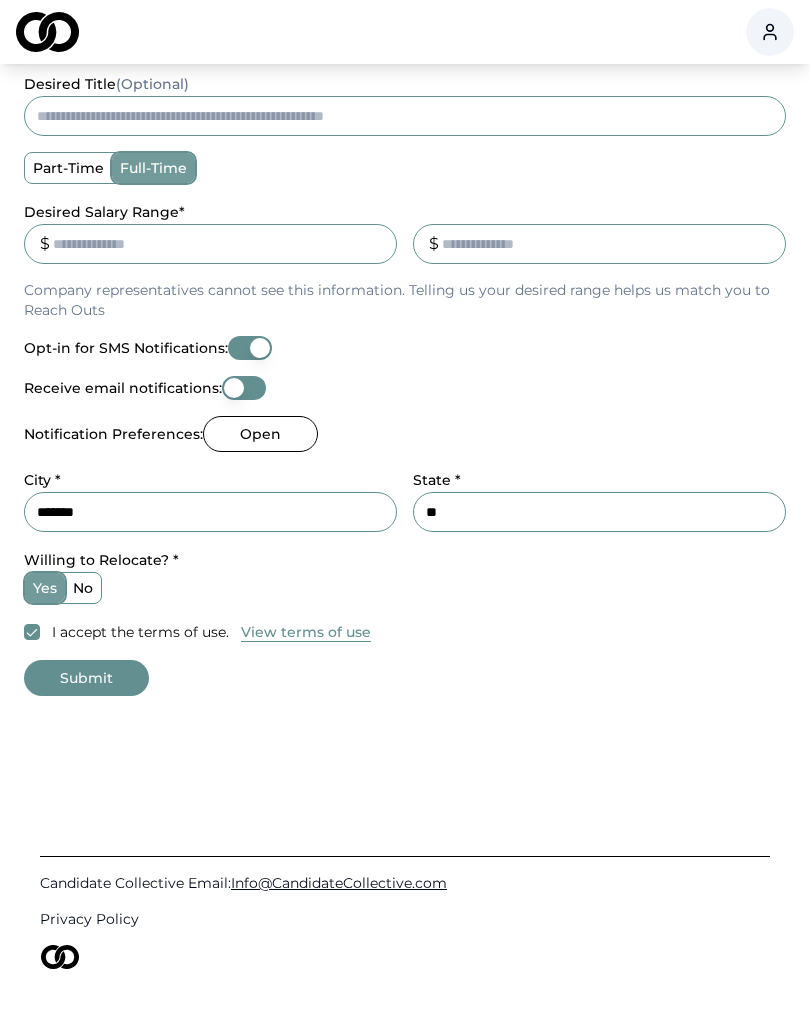 type on "******" 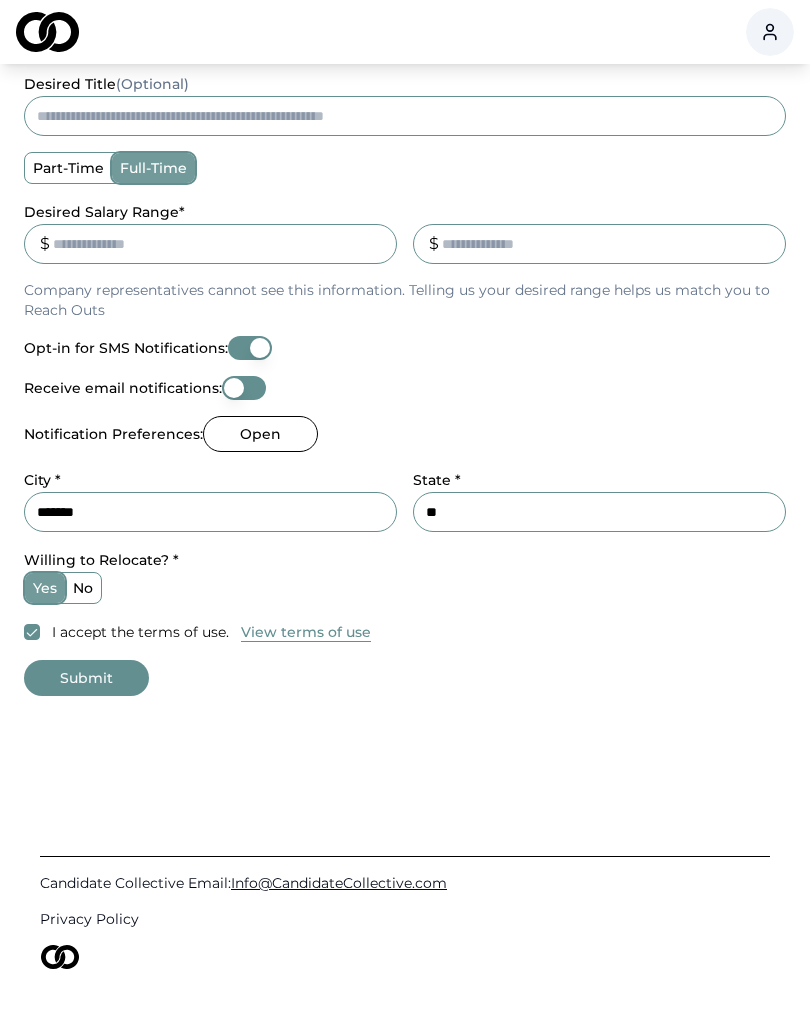 type on "*" 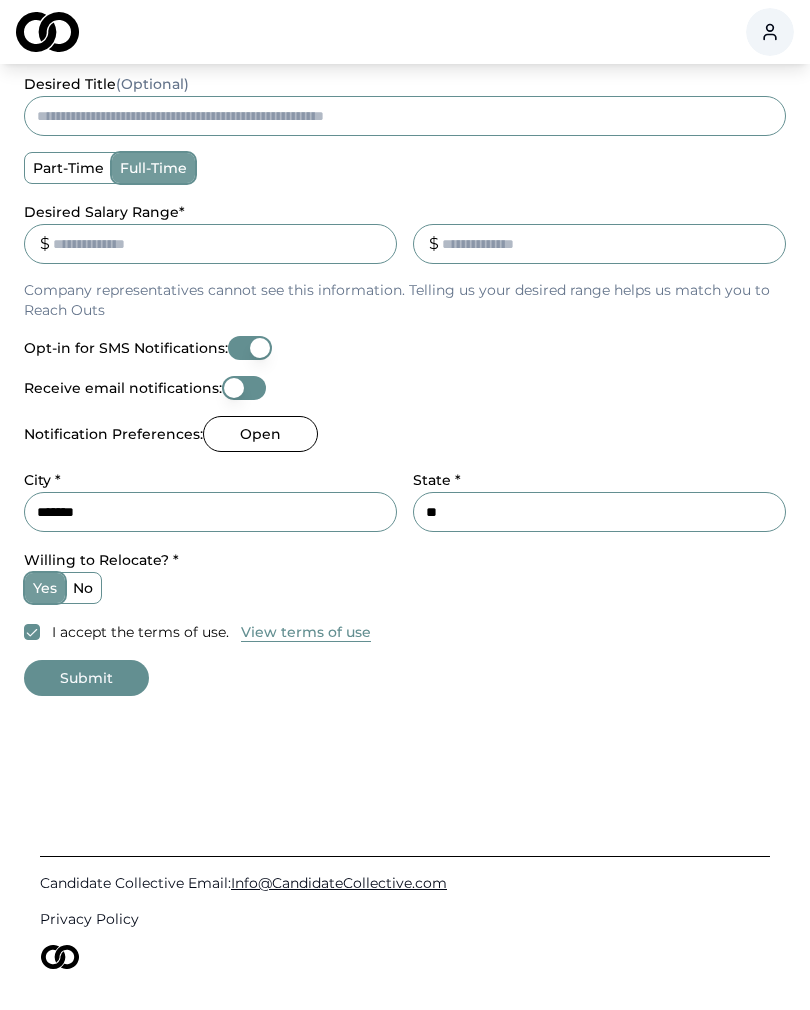 type on "******" 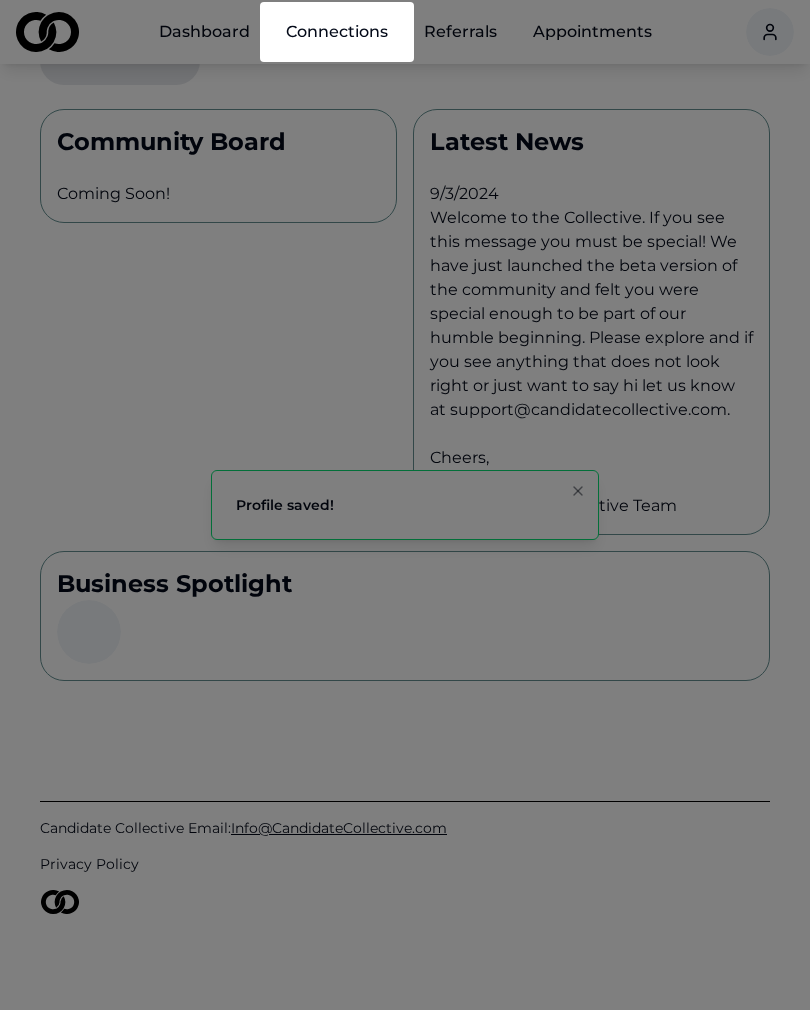 scroll, scrollTop: 0, scrollLeft: 0, axis: both 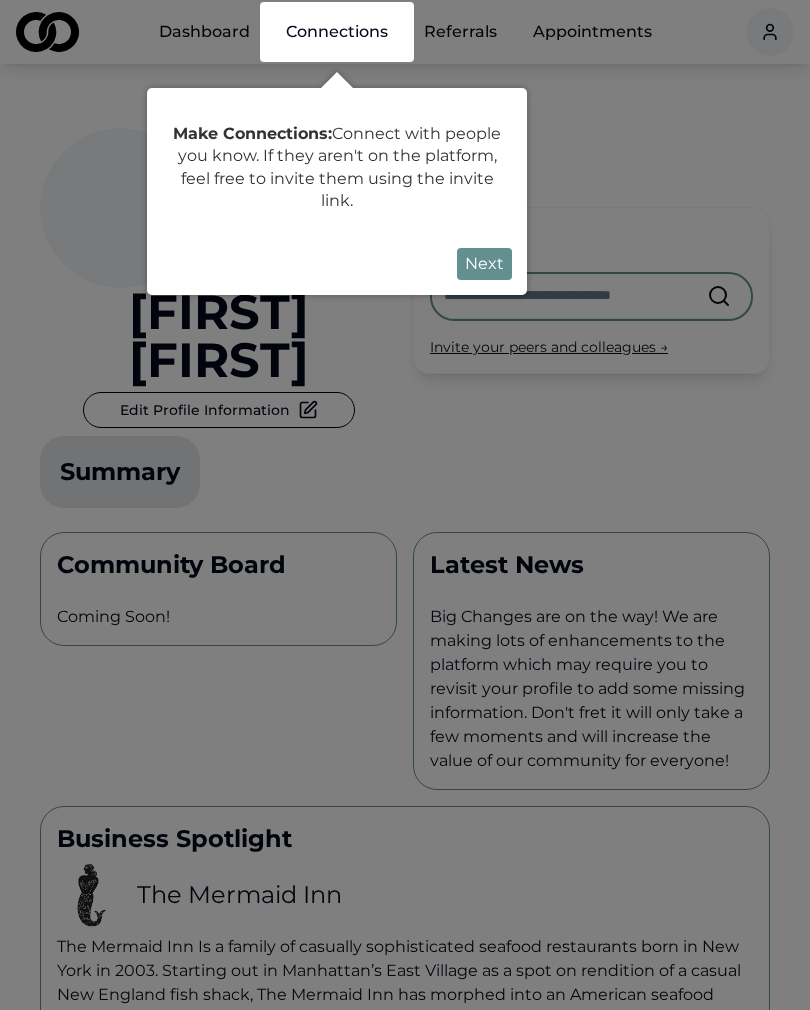 click on "Next" at bounding box center [484, 264] 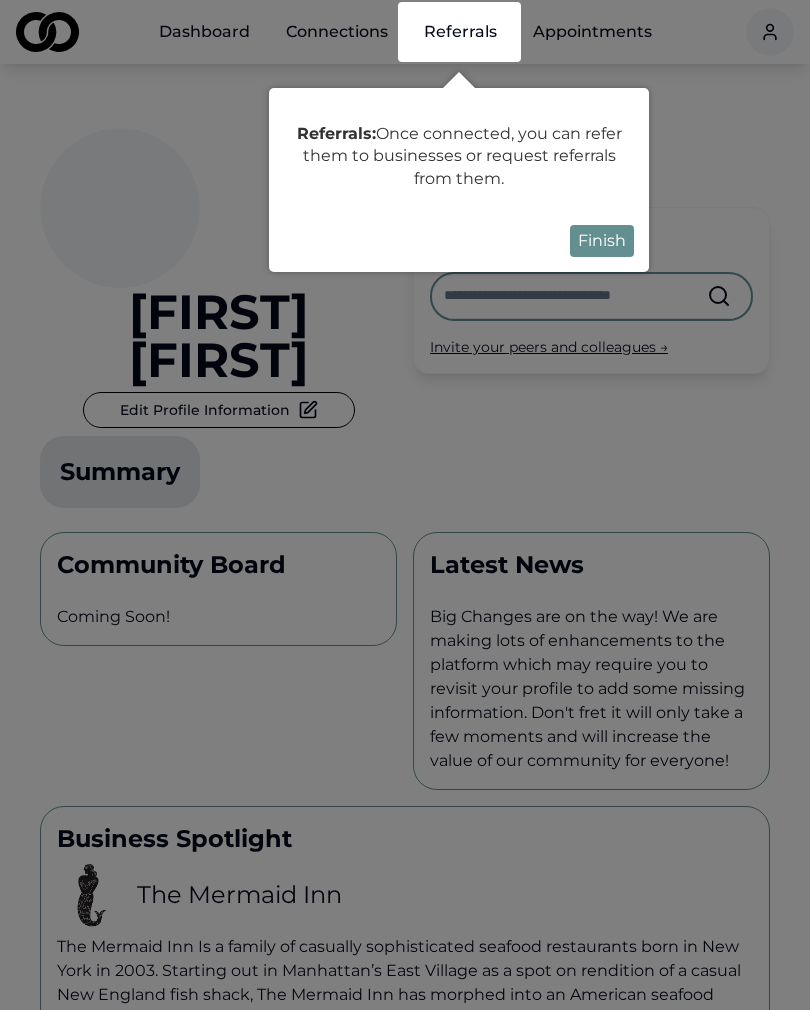 click on "Finish" at bounding box center (602, 241) 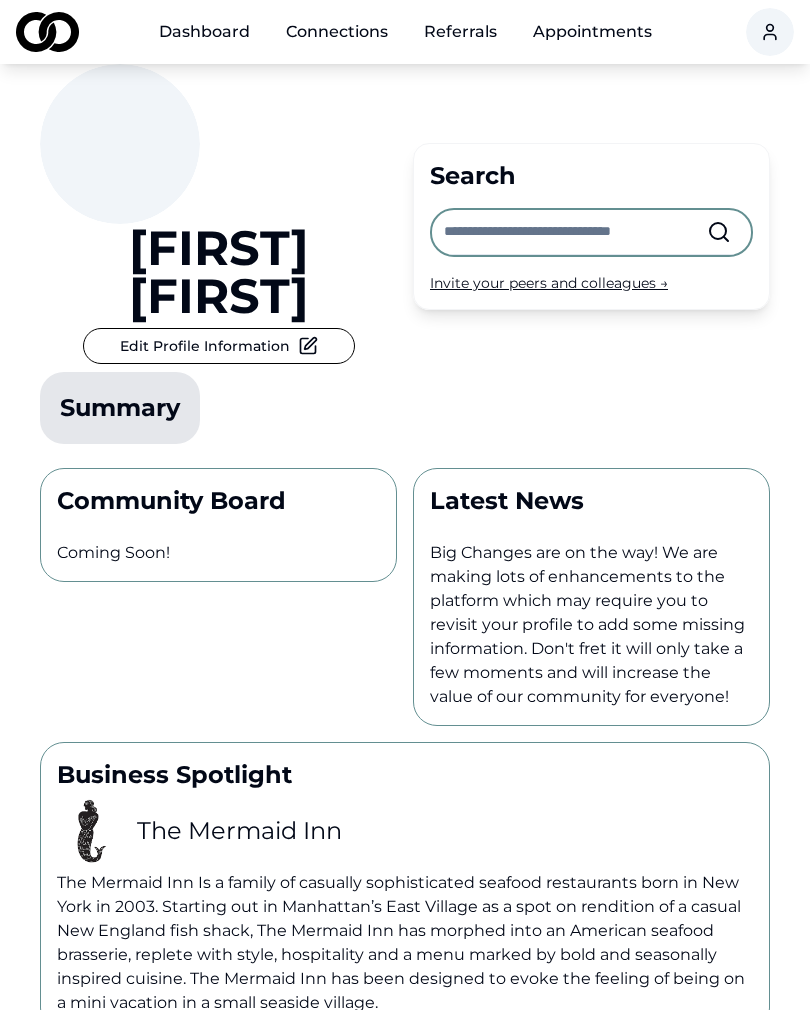 scroll, scrollTop: 0, scrollLeft: 0, axis: both 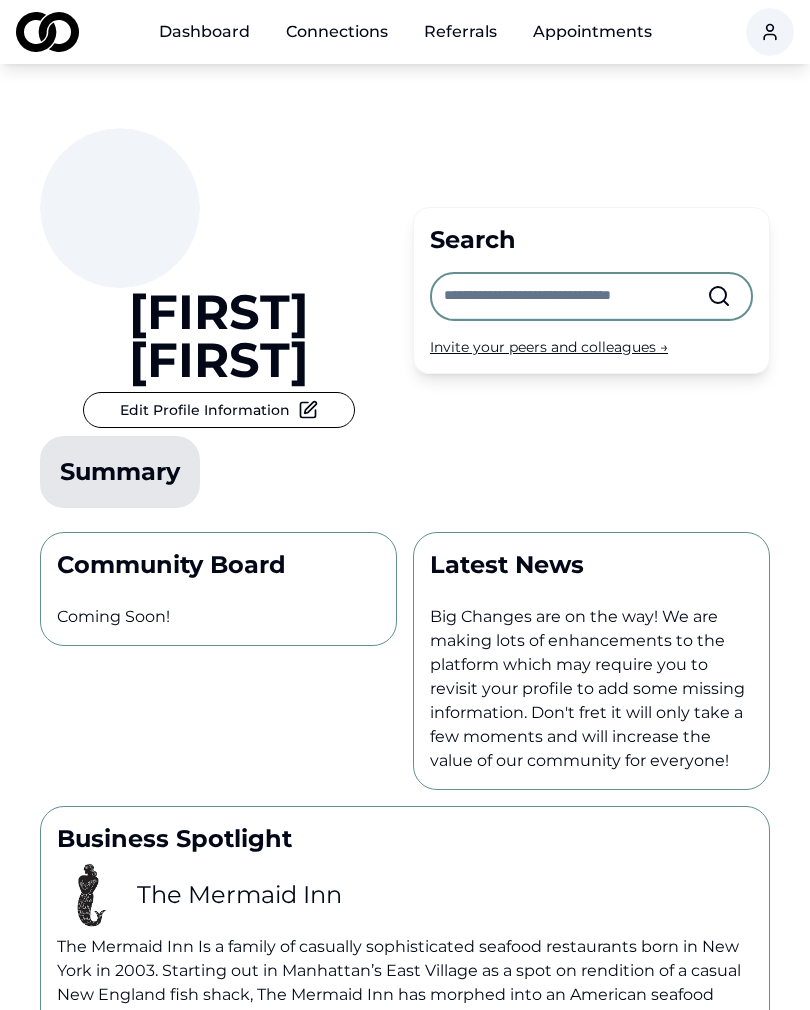 click on "Dashboard" at bounding box center (204, 32) 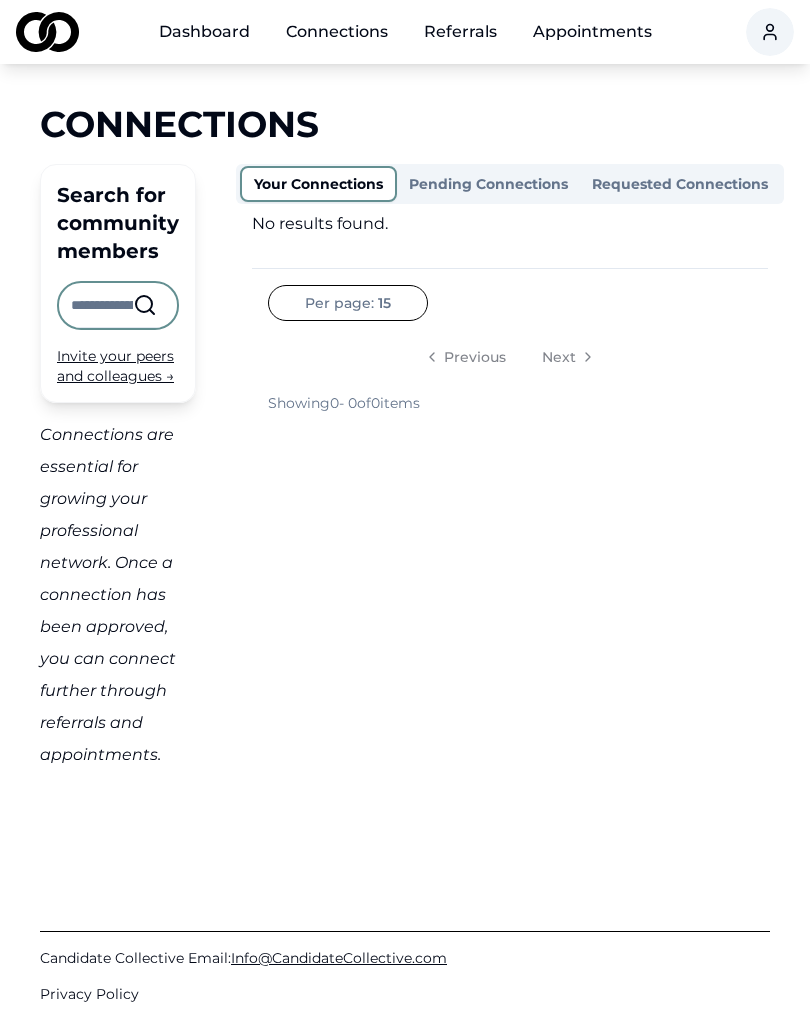 click on "Connections" at bounding box center (337, 32) 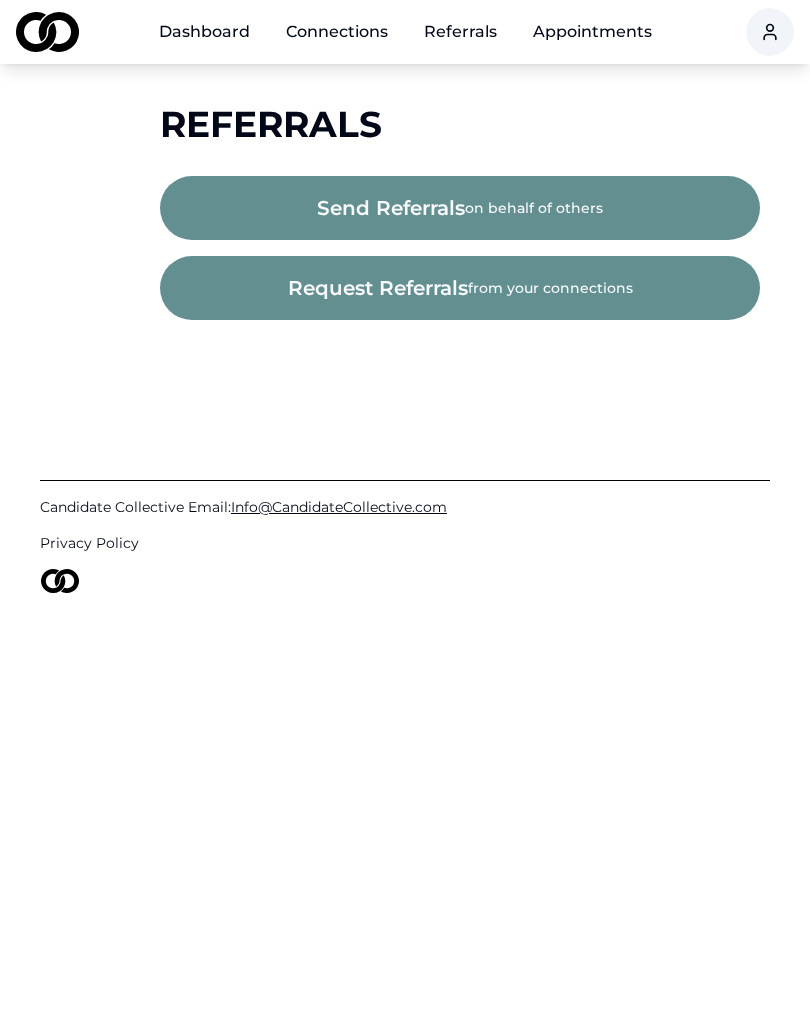 click on "Appointments" at bounding box center (592, 32) 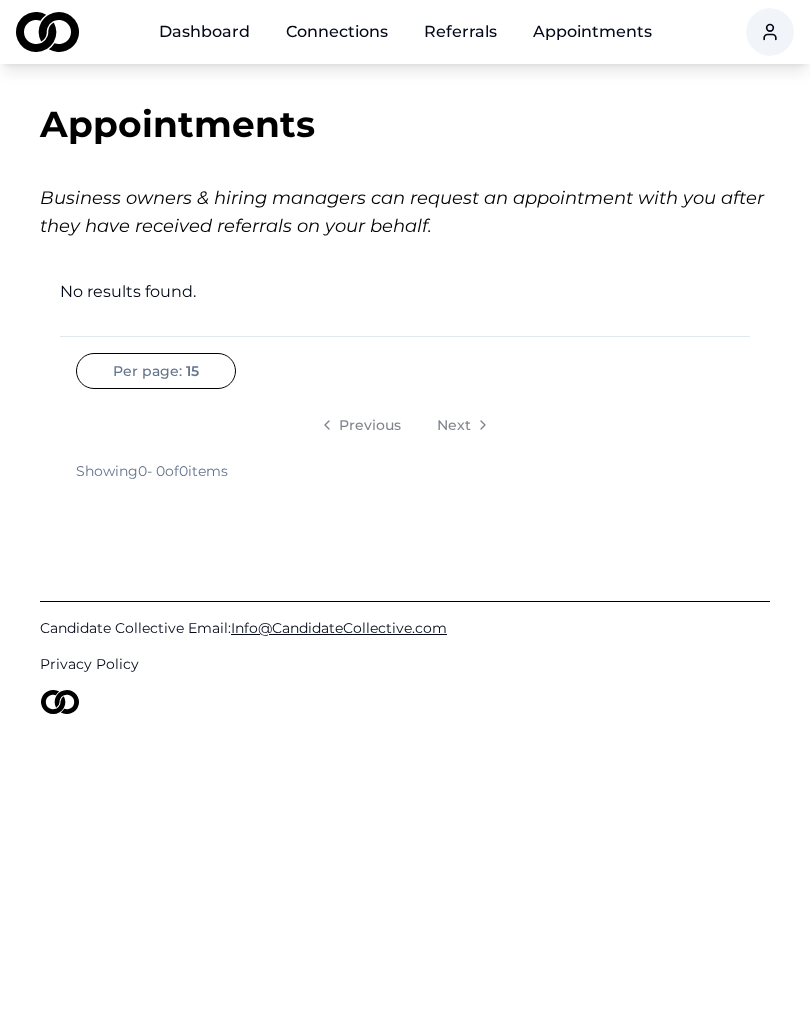 click on "Dashboard" at bounding box center (204, 32) 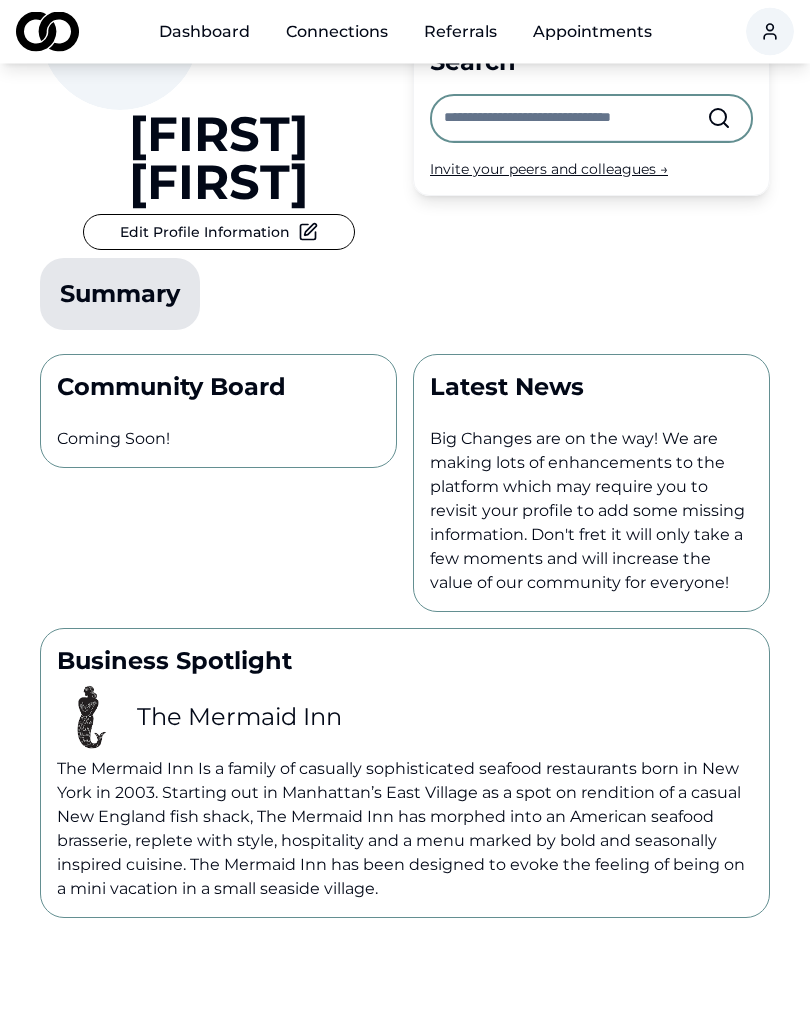 scroll, scrollTop: 0, scrollLeft: 0, axis: both 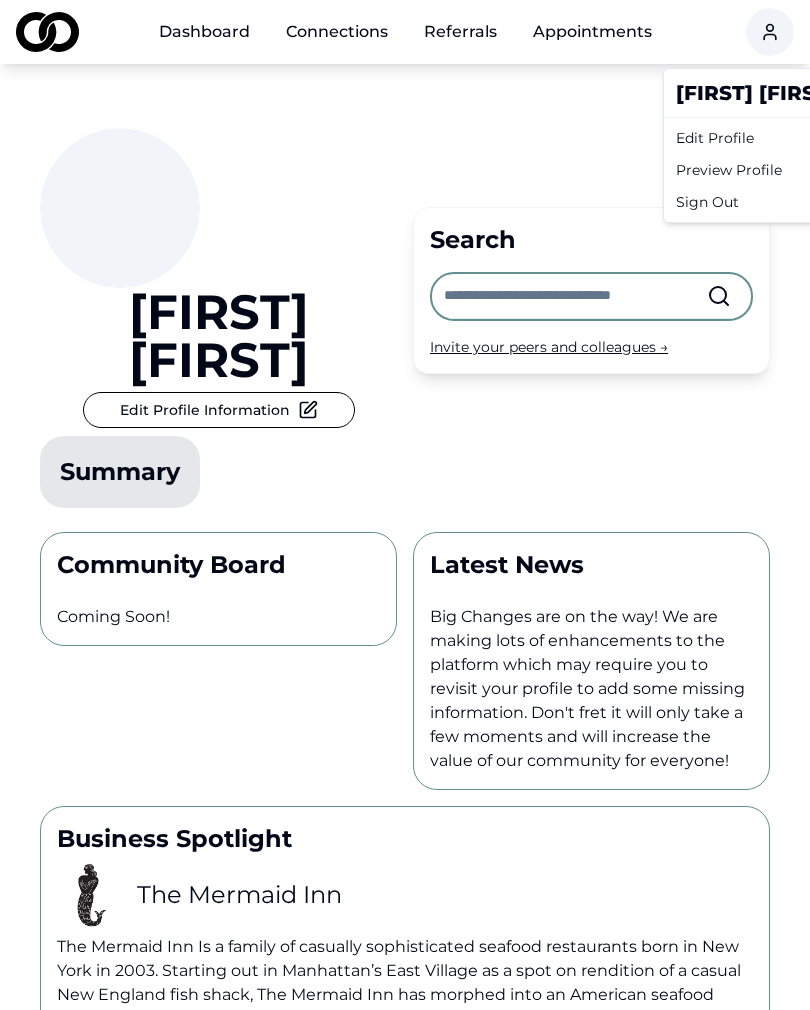 click on "Dashboard Connections Referrals Appointments Jim   Nuetzi Edit Profile Information Summary Search Invite your peers and colleagues → Community Board Coming Soon! Latest News Big Changes are on the way!
We are making lots of enhancements to the platform which may require you to revisit your profile to add some missing information. Don't fret it will only take a few moments and will increase the value of our community for everyone! Business Spotlight The Mermaid Inn  The Mermaid Inn
Is a family of casually sophisticated seafood restaurants born in New York in 2003.
Starting out in Manhattan’s East Village as a spot on rendition of a casual New England fish shack, The Mermaid Inn has morphed into an American seafood brasserie, replete with style, hospitality and a menu marked by bold and seasonally inspired cuisine. The Mermaid Inn has been designed to evoke the feeling of being on a mini vacation in a small seaside village.  Candidate Collective Email:  Info@CandidateCollective.com Privacy Policy Jim" at bounding box center [405, 505] 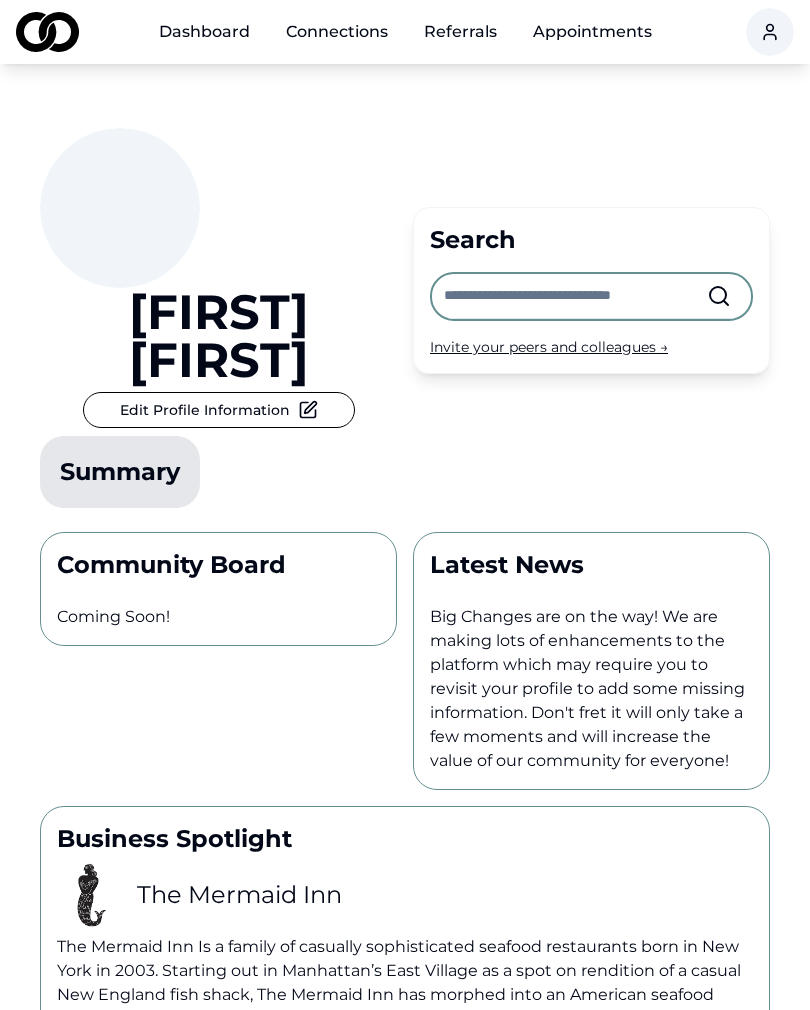 click 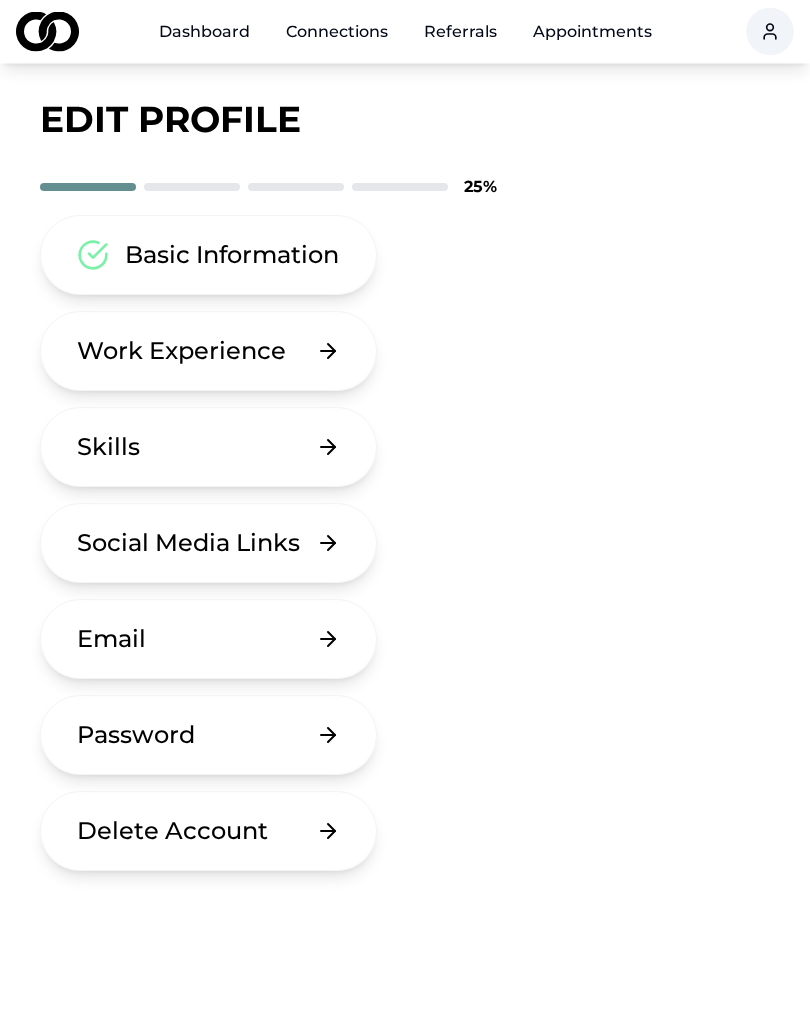 scroll, scrollTop: 0, scrollLeft: 0, axis: both 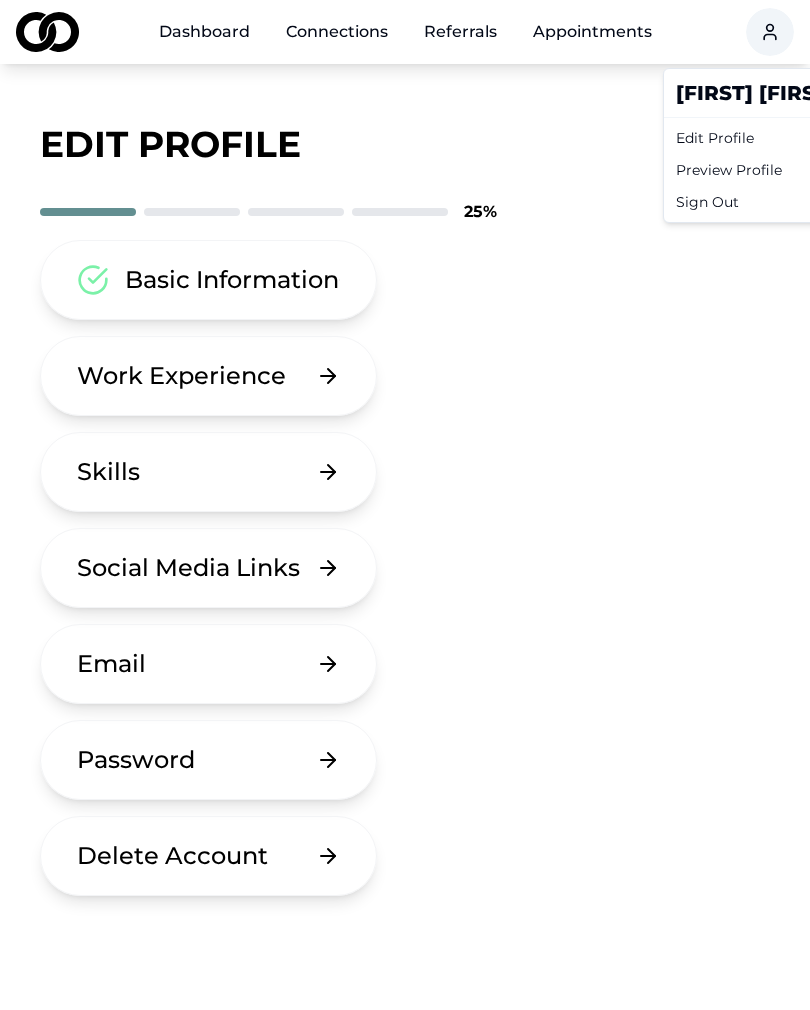 click on "Sign Out" at bounding box center [756, 202] 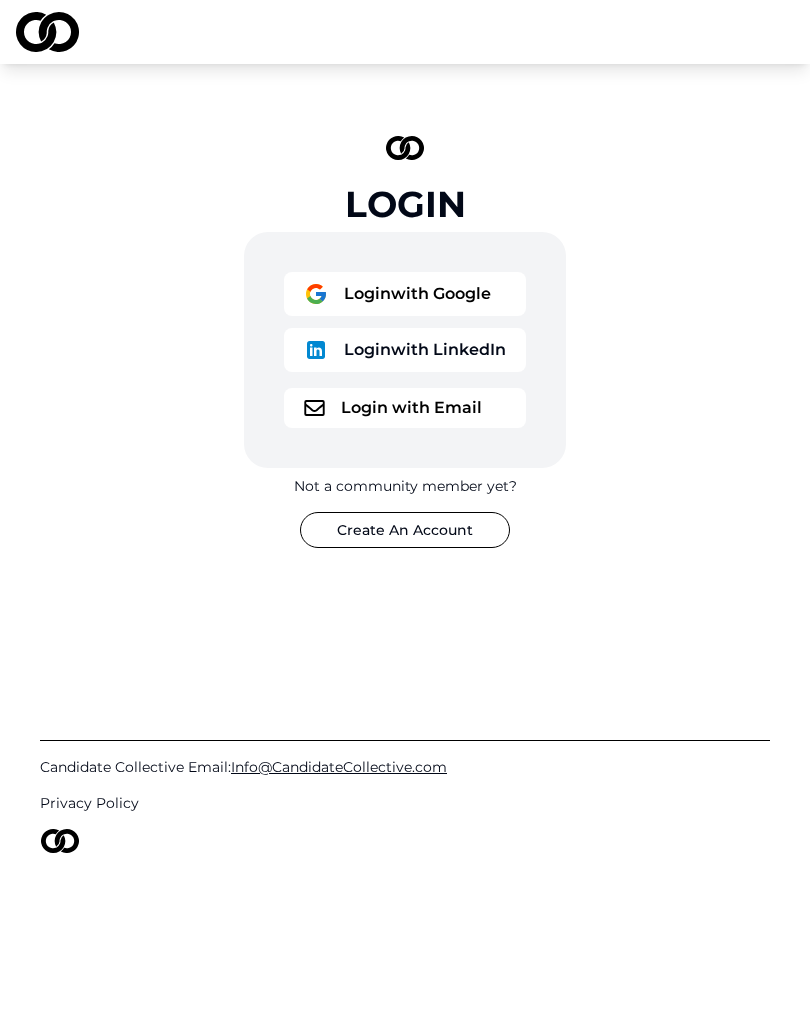 scroll, scrollTop: 0, scrollLeft: 0, axis: both 